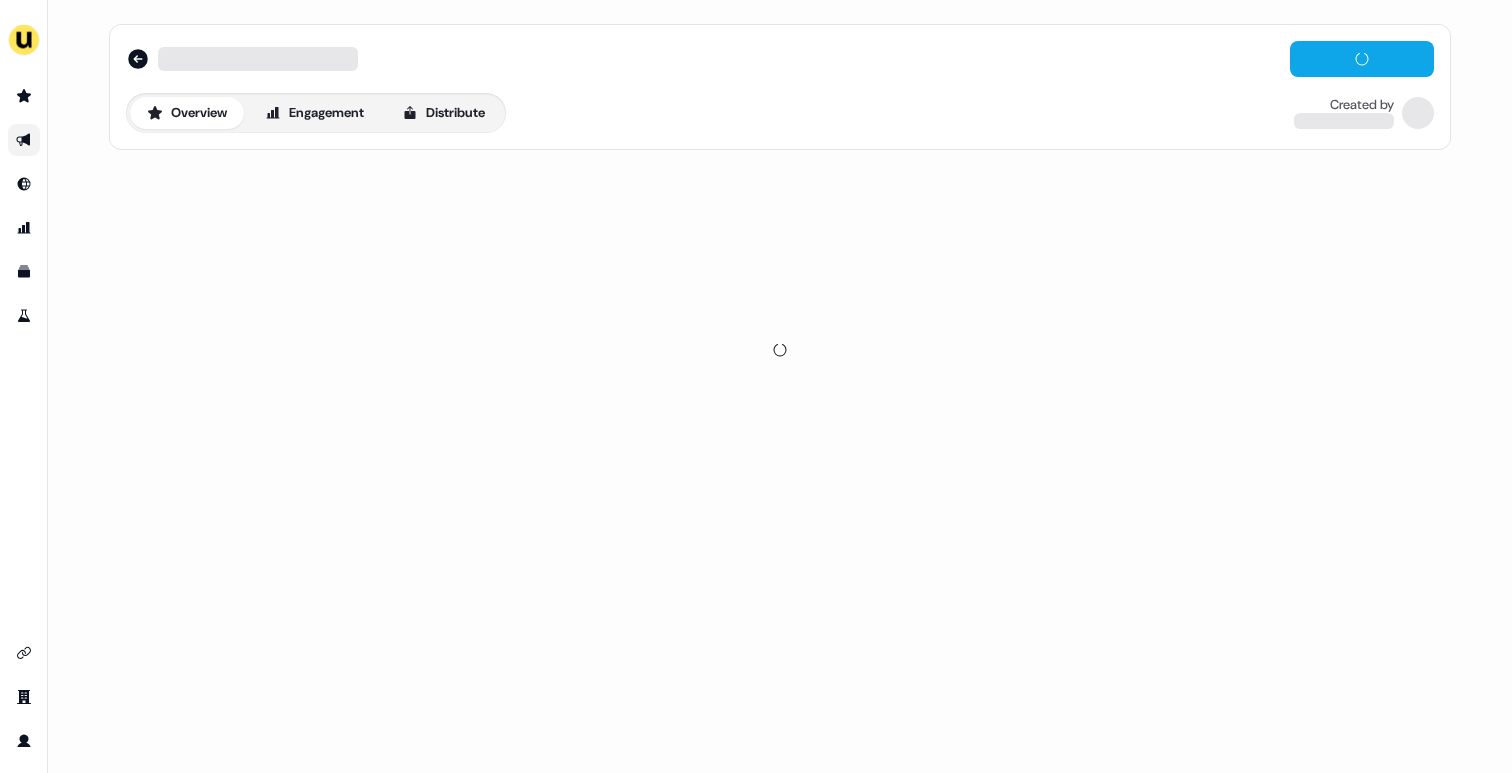 scroll, scrollTop: 0, scrollLeft: 0, axis: both 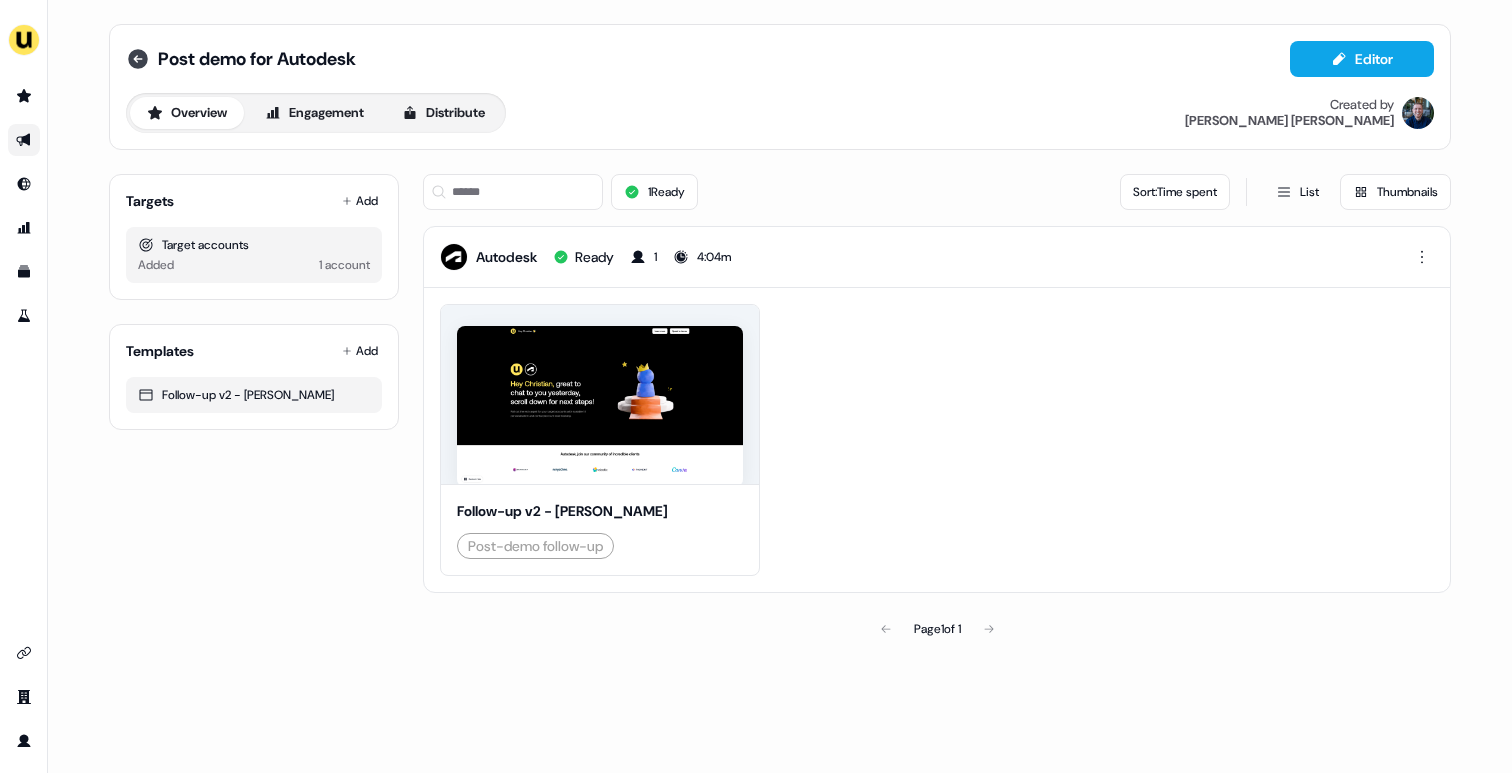 click 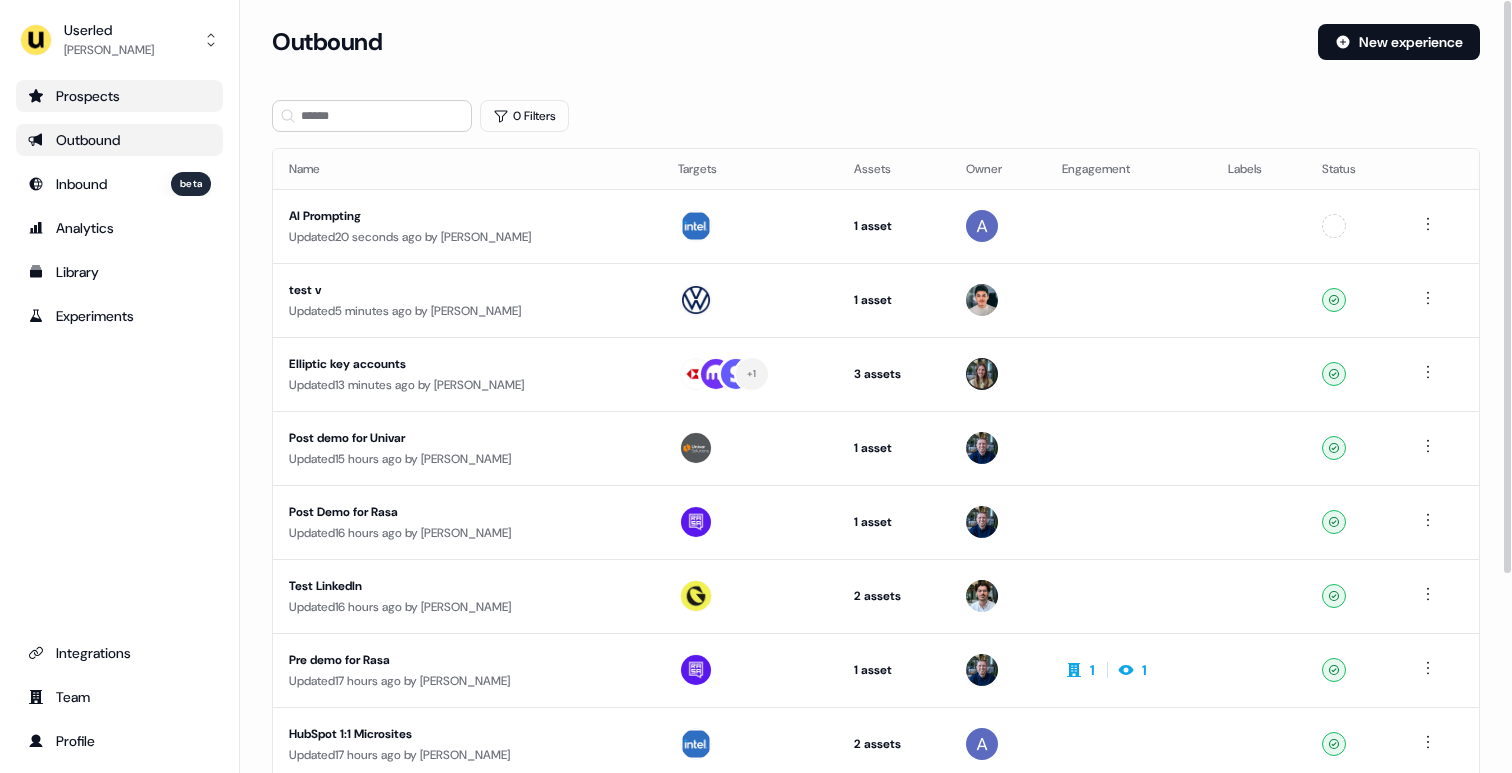 click on "Prospects" at bounding box center [119, 96] 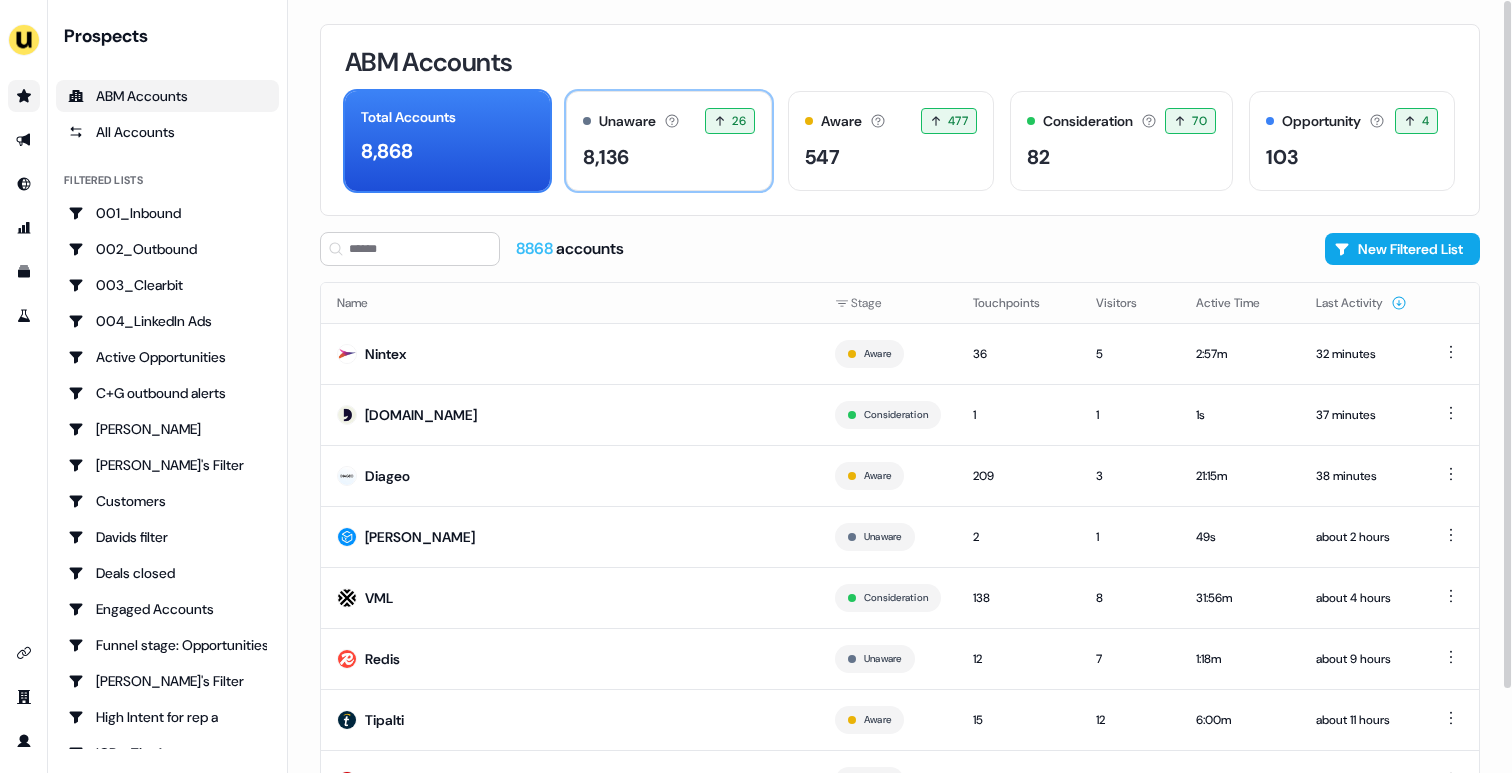 click on "Unaware" at bounding box center (627, 121) 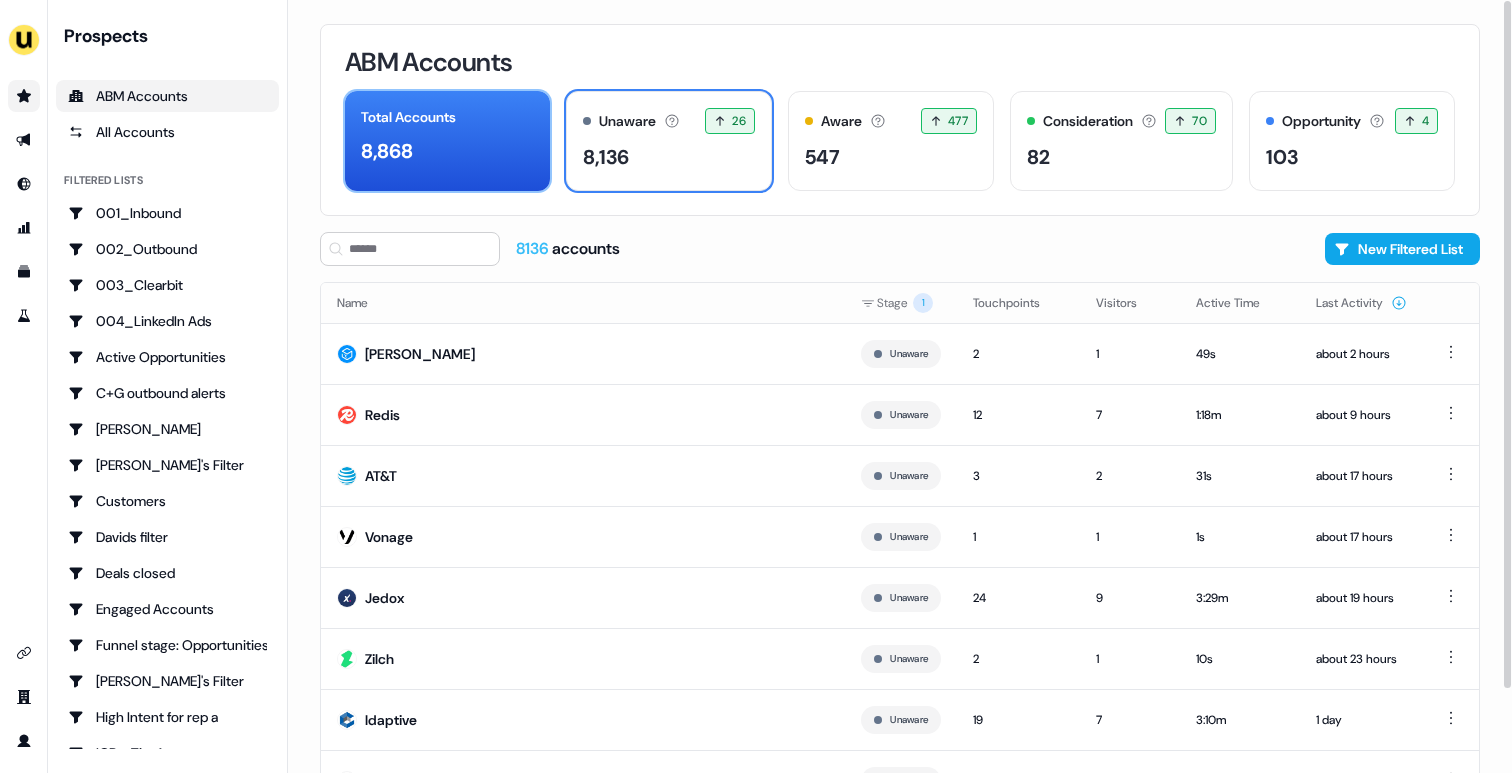 click on "Total Accounts 8,868" at bounding box center [447, 141] 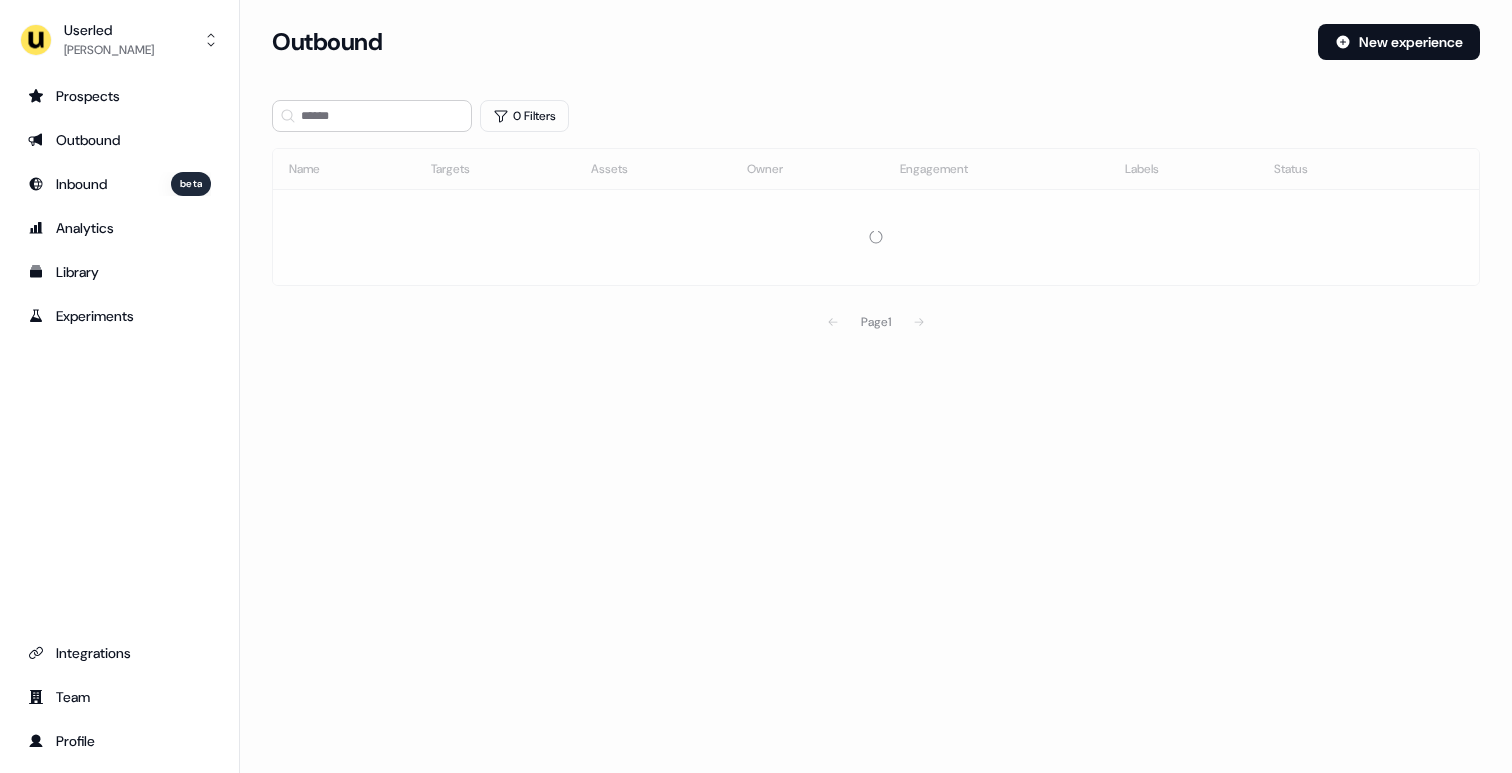 scroll, scrollTop: 0, scrollLeft: 0, axis: both 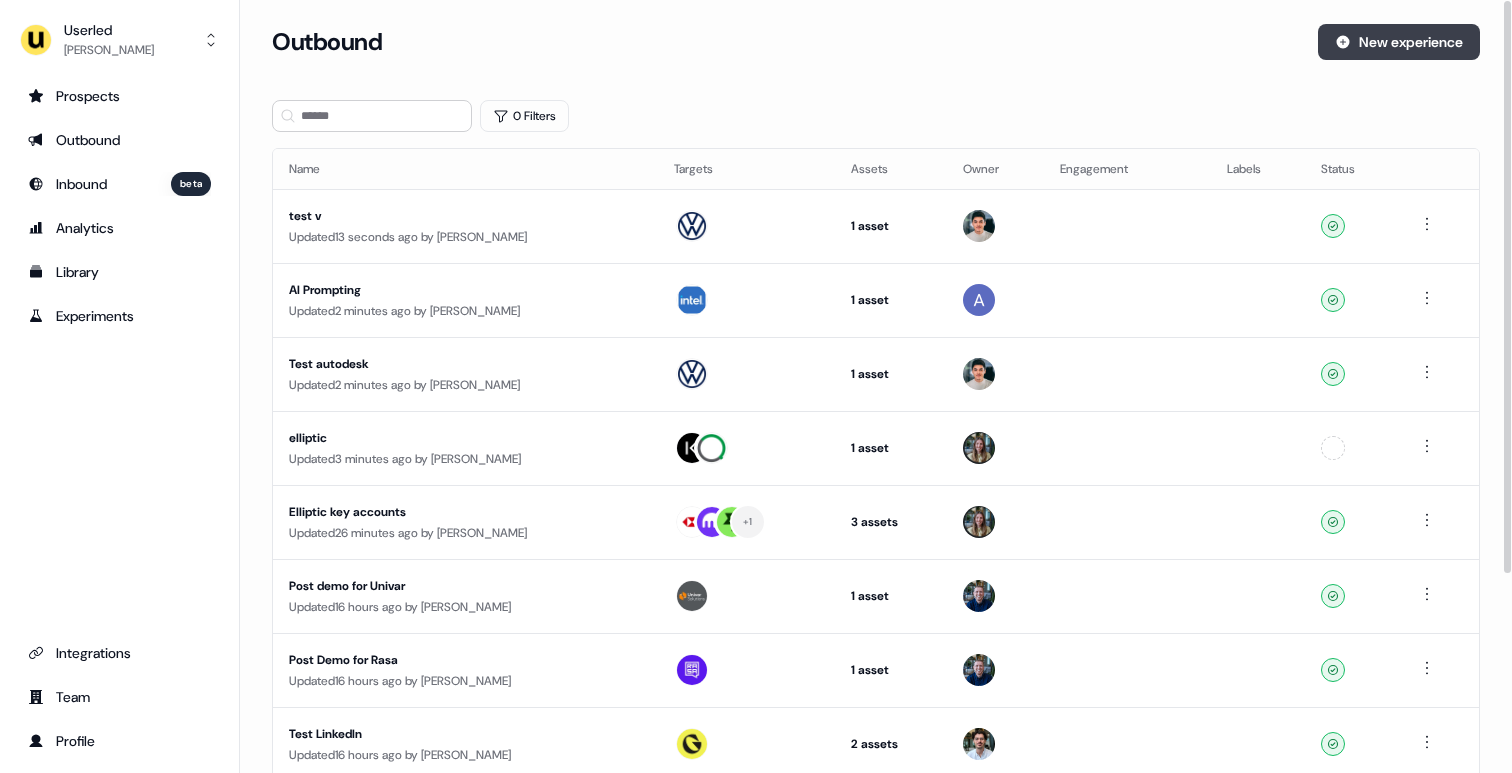 click on "New experience" at bounding box center [1399, 42] 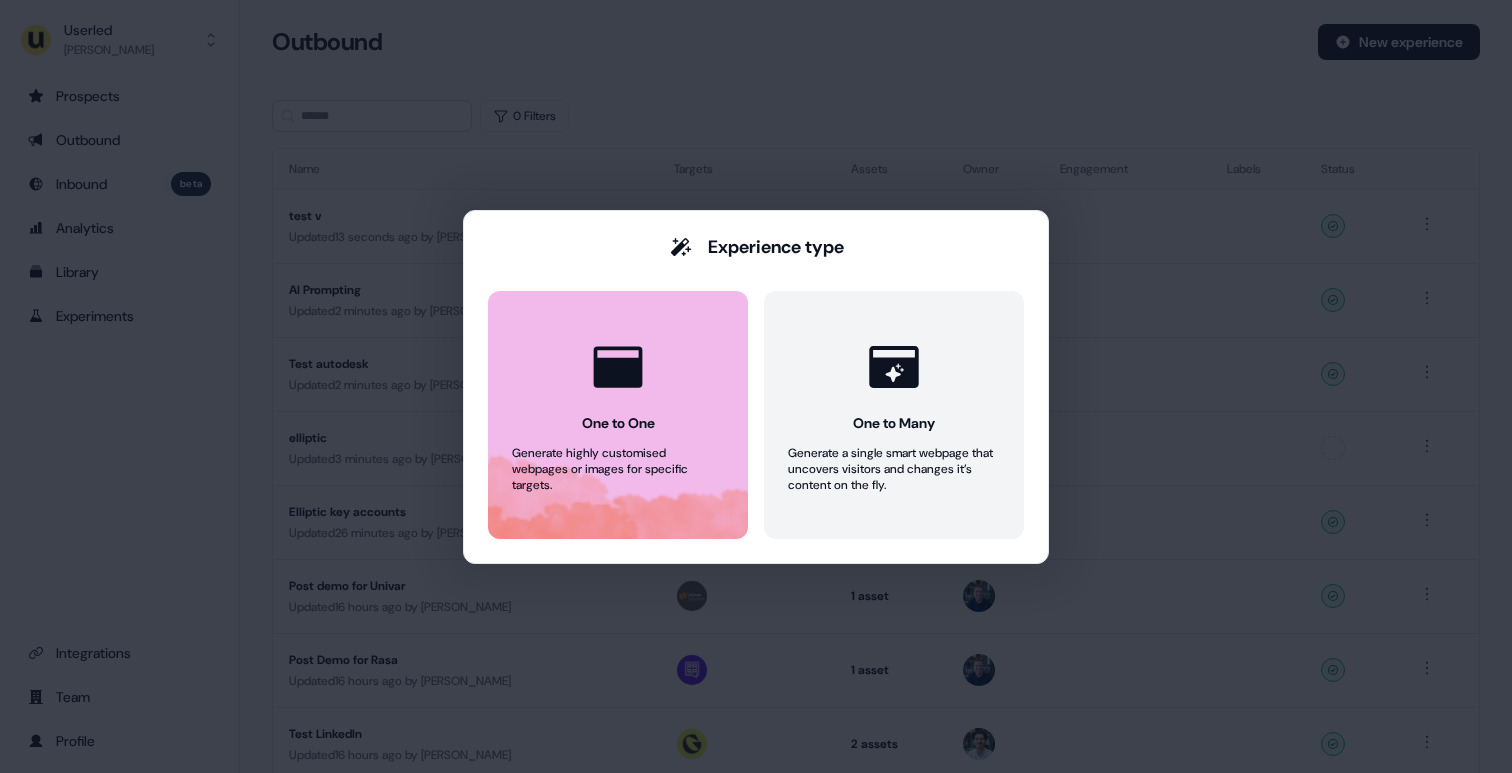 click on "One to One Generate highly customised webpages or images for specific targets." at bounding box center (618, 415) 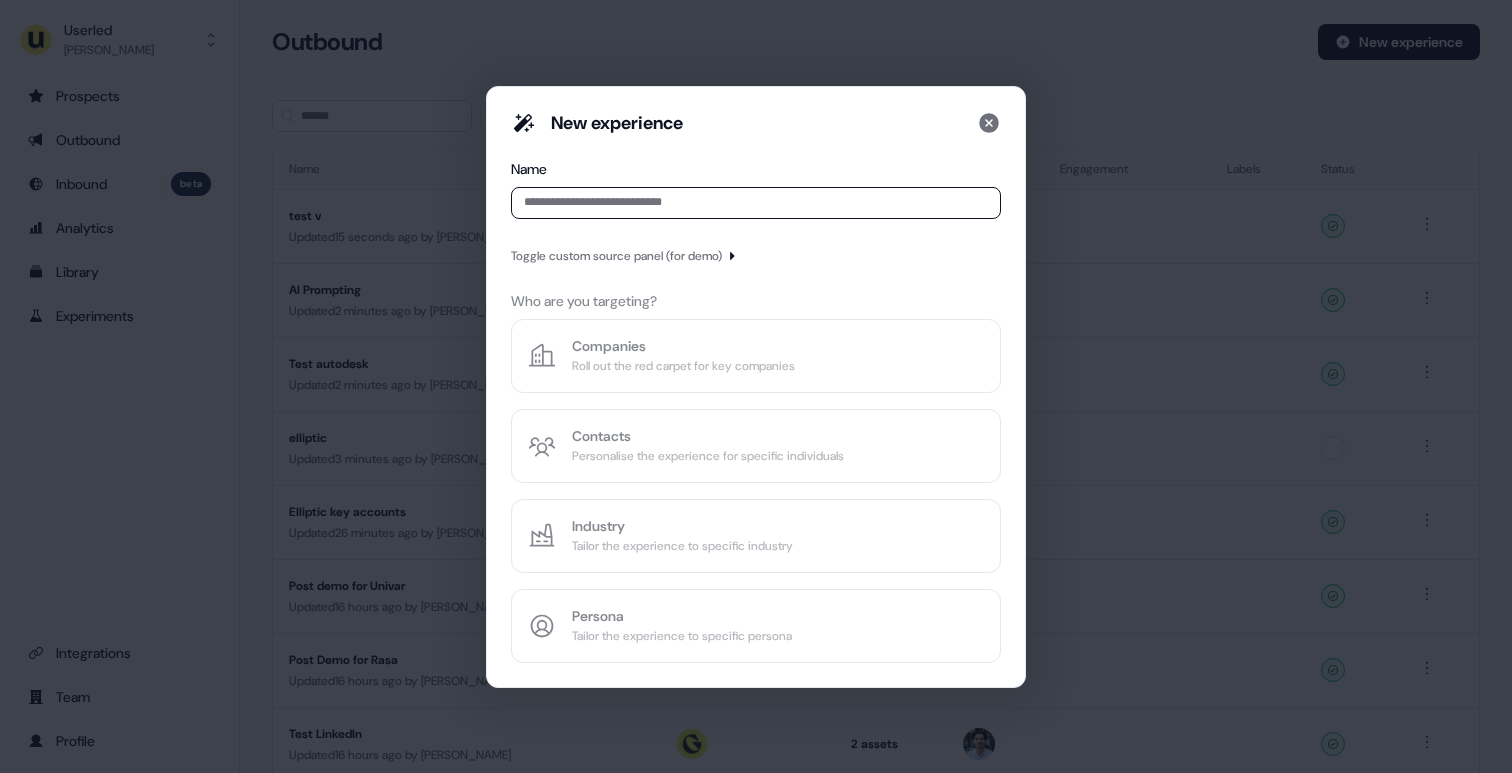 click at bounding box center [756, 203] 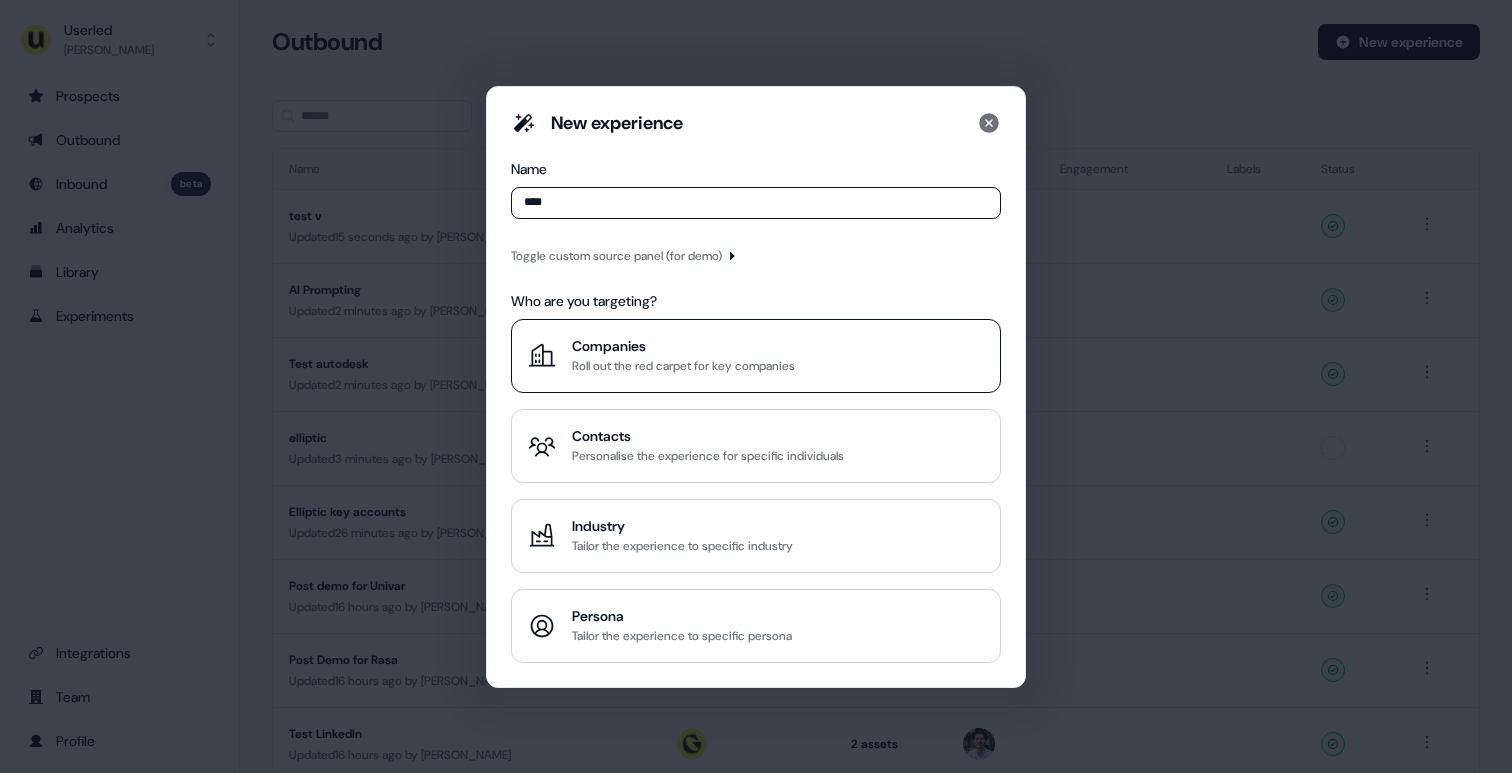 type on "****" 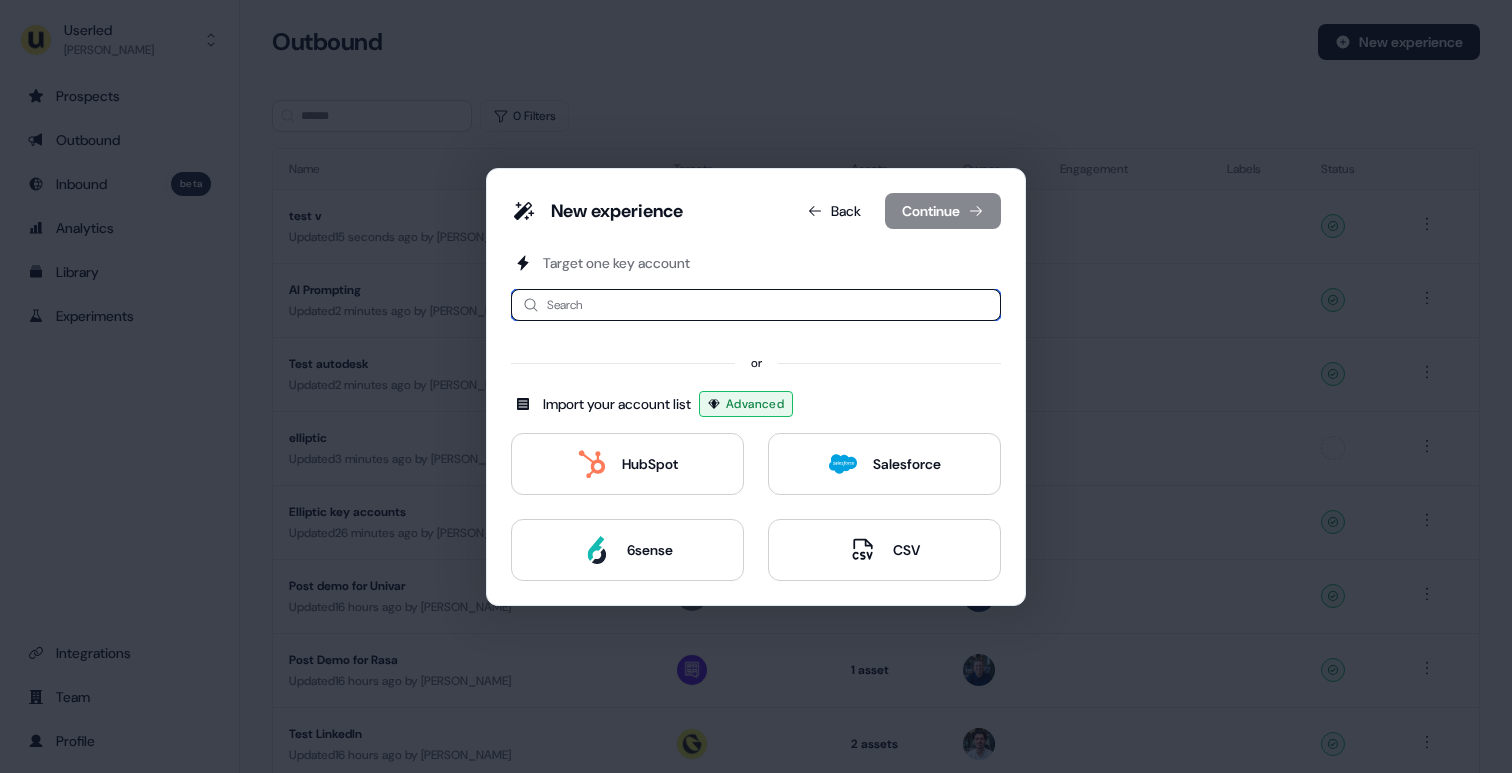 click at bounding box center [756, 305] 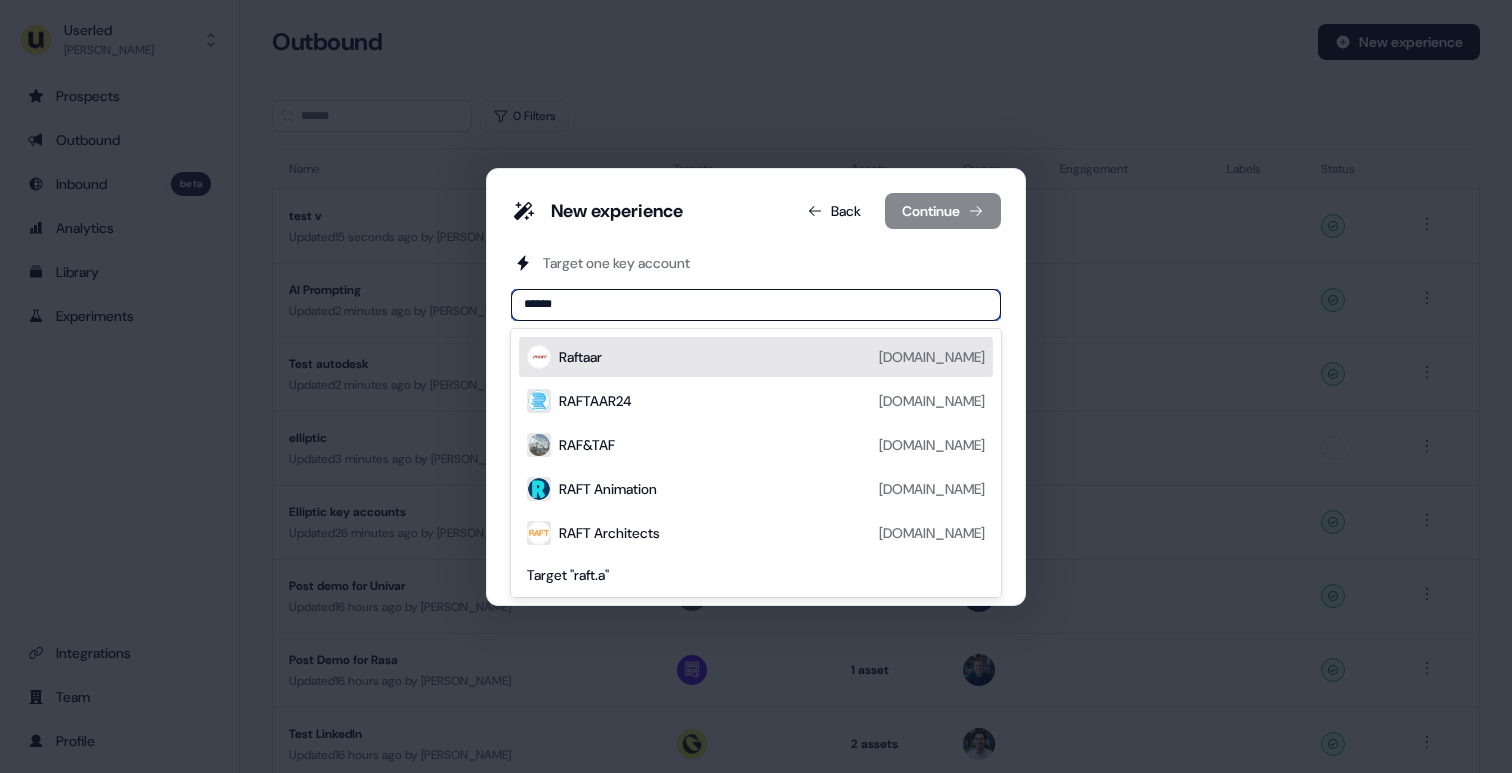 type on "*******" 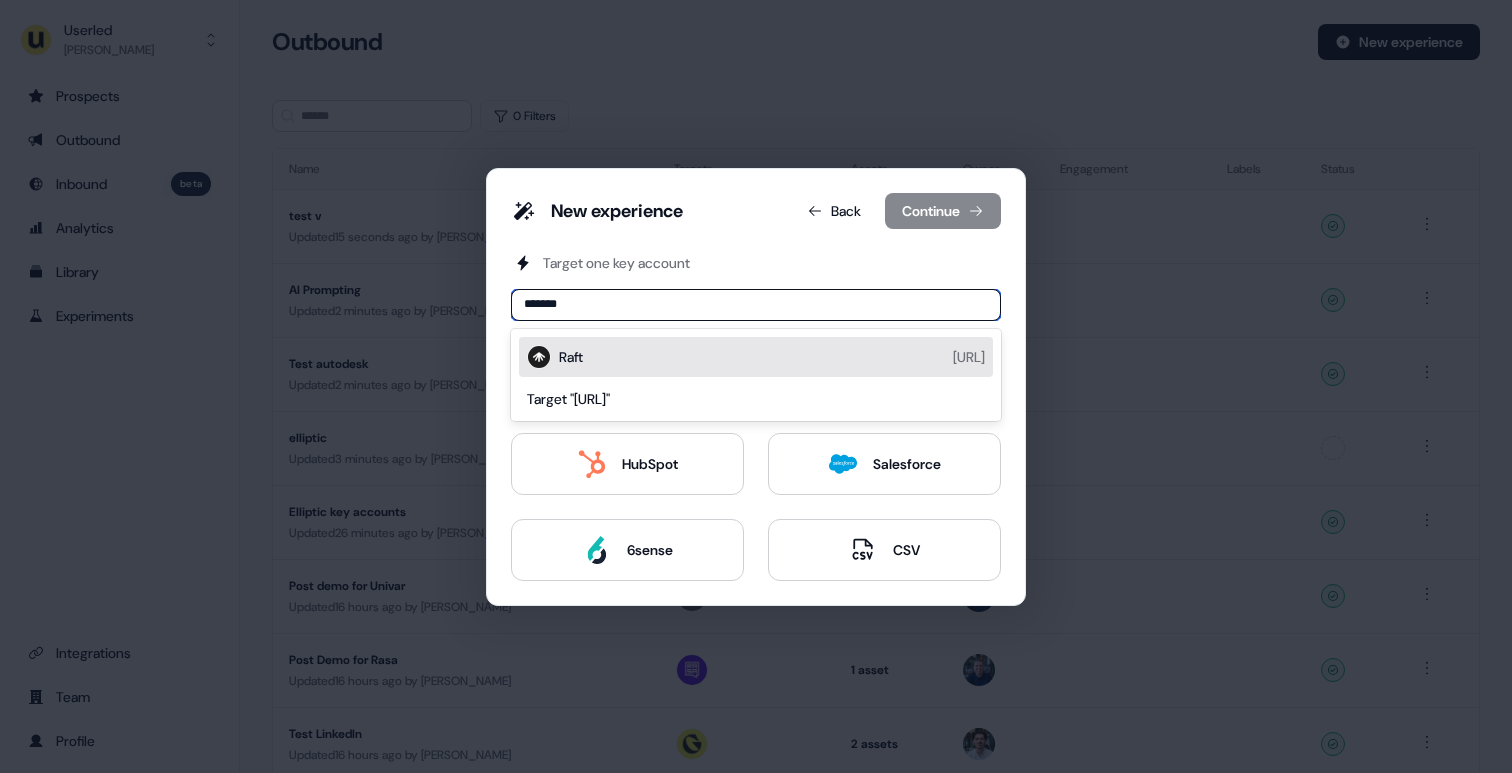 click on "Raft [URL]" at bounding box center (772, 357) 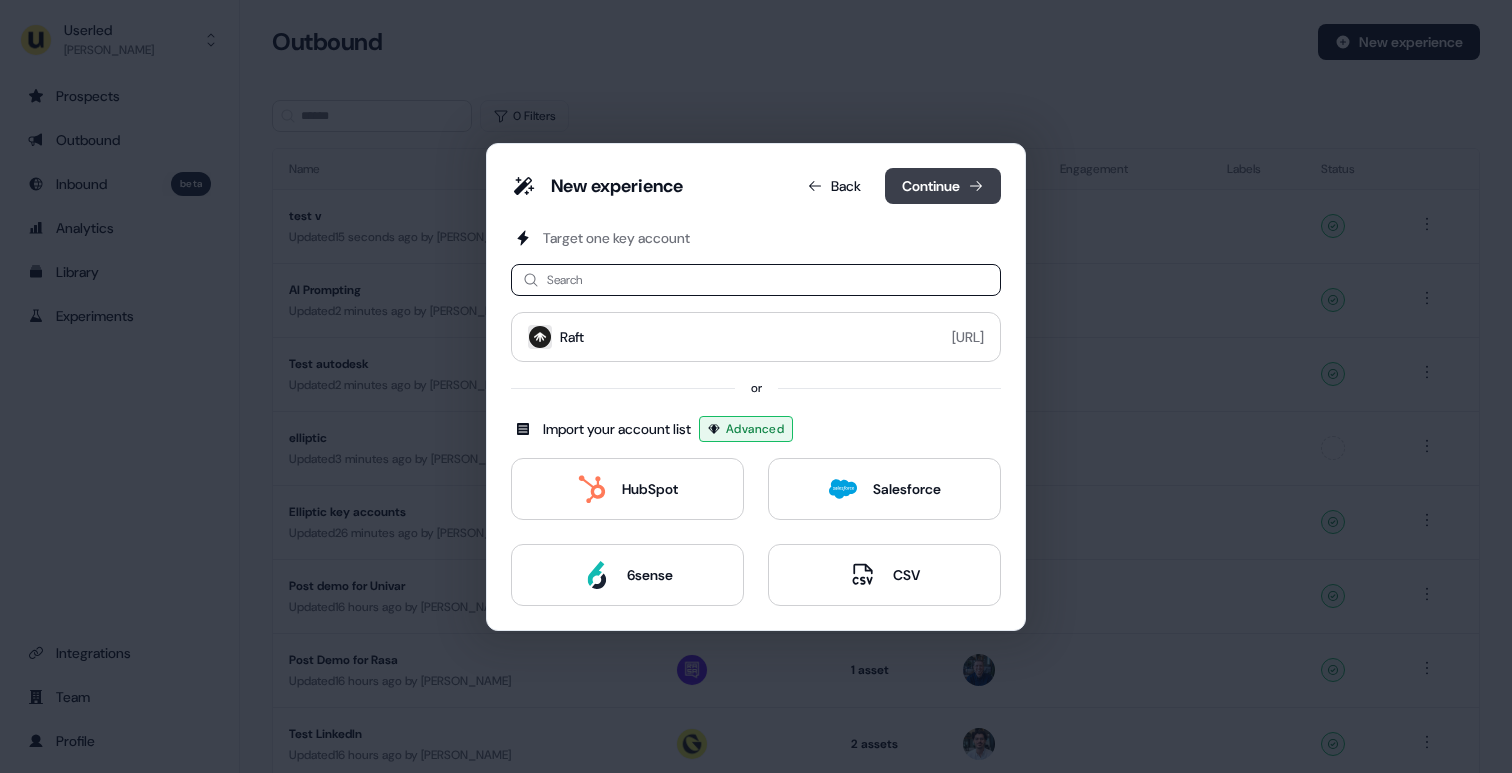 click on "Continue" at bounding box center [943, 186] 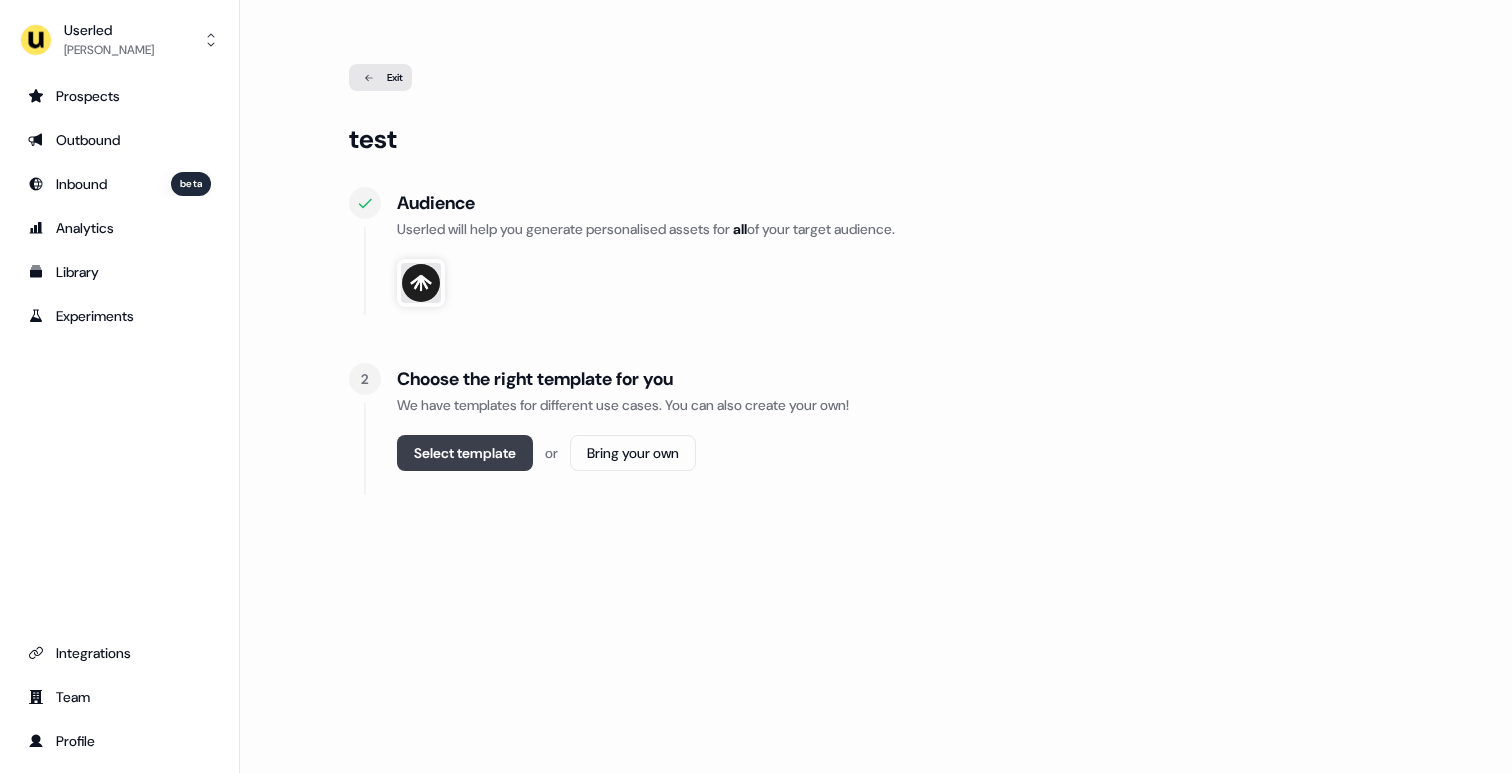click on "Select template" at bounding box center (465, 453) 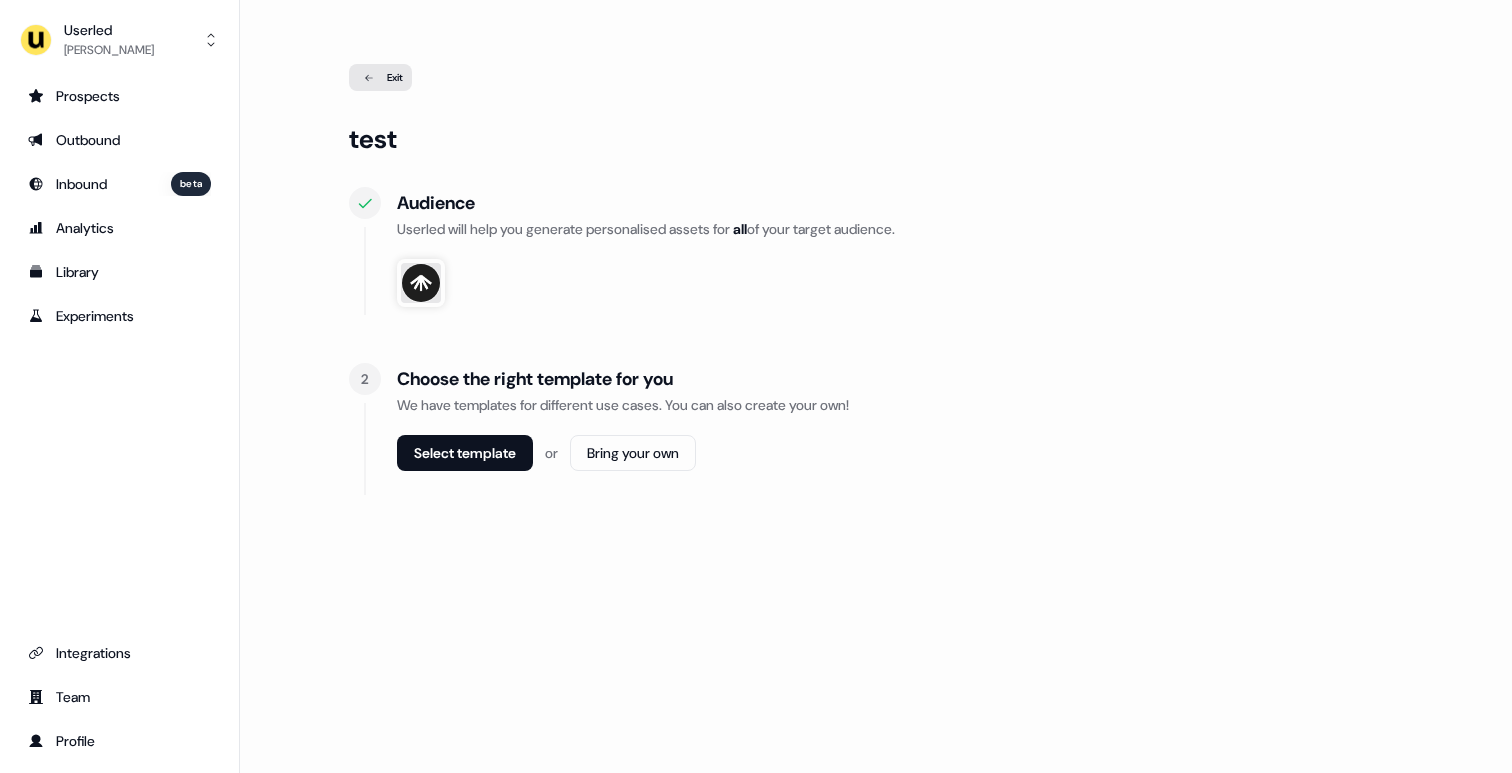 click at bounding box center [421, 283] 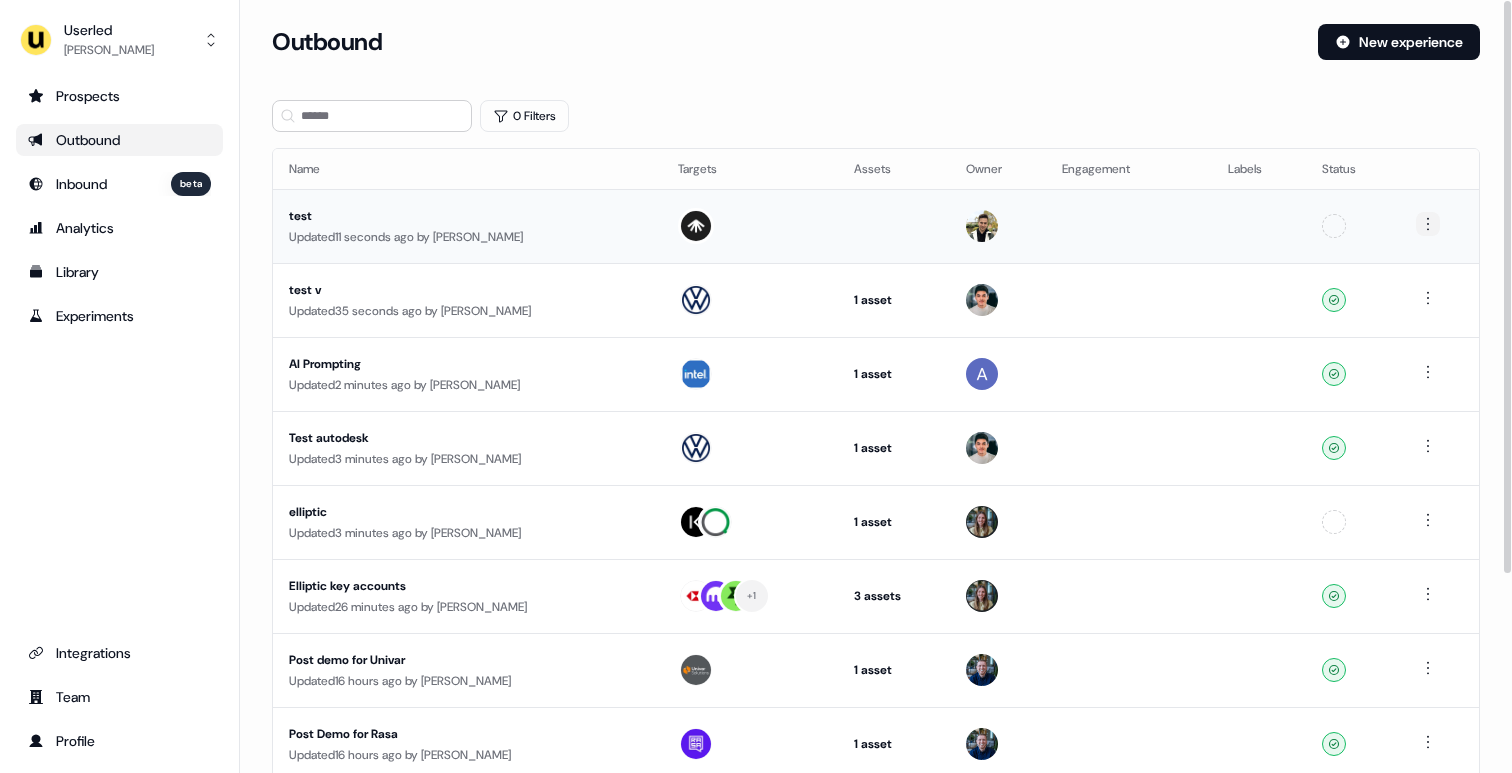 click on "For the best experience switch devices to a bigger screen. Go to [DOMAIN_NAME] Userled [PERSON_NAME] Prospects Outbound Inbound beta Analytics Library Experiments Integrations Team Profile Loading... Outbound New experience 0   Filters Name Targets Assets Owner Engagement Labels Status test Updated  11 seconds ago   by   [PERSON_NAME] Unconfigured test v Updated  35 seconds ago   by   [PERSON_NAME] 1   asset Outreach (Starter) Ready AI Prompting Updated  2 minutes ago   by   [PERSON_NAME] 1   asset Outreach (Starter) Ready Test autodesk Updated  3 minutes ago   by   [PERSON_NAME] 1   asset Outreach (Starter) Ready elliptic Updated  3 minutes ago   by   [PERSON_NAME] 1   asset Webinar Unconfigured Elliptic key accounts Updated  26 minutes ago   by   [PERSON_NAME] + 1 3   assets Webinar, Outreach (Starter), LinkedIn Square Ready Post demo for Univar Updated  16 hours ago   by   [PERSON_NAME] 1   asset Post-demo follow-up Ready Post Demo for Rasa Updated  16 hours ago   by   [PERSON_NAME] 1   asset" at bounding box center [756, 386] 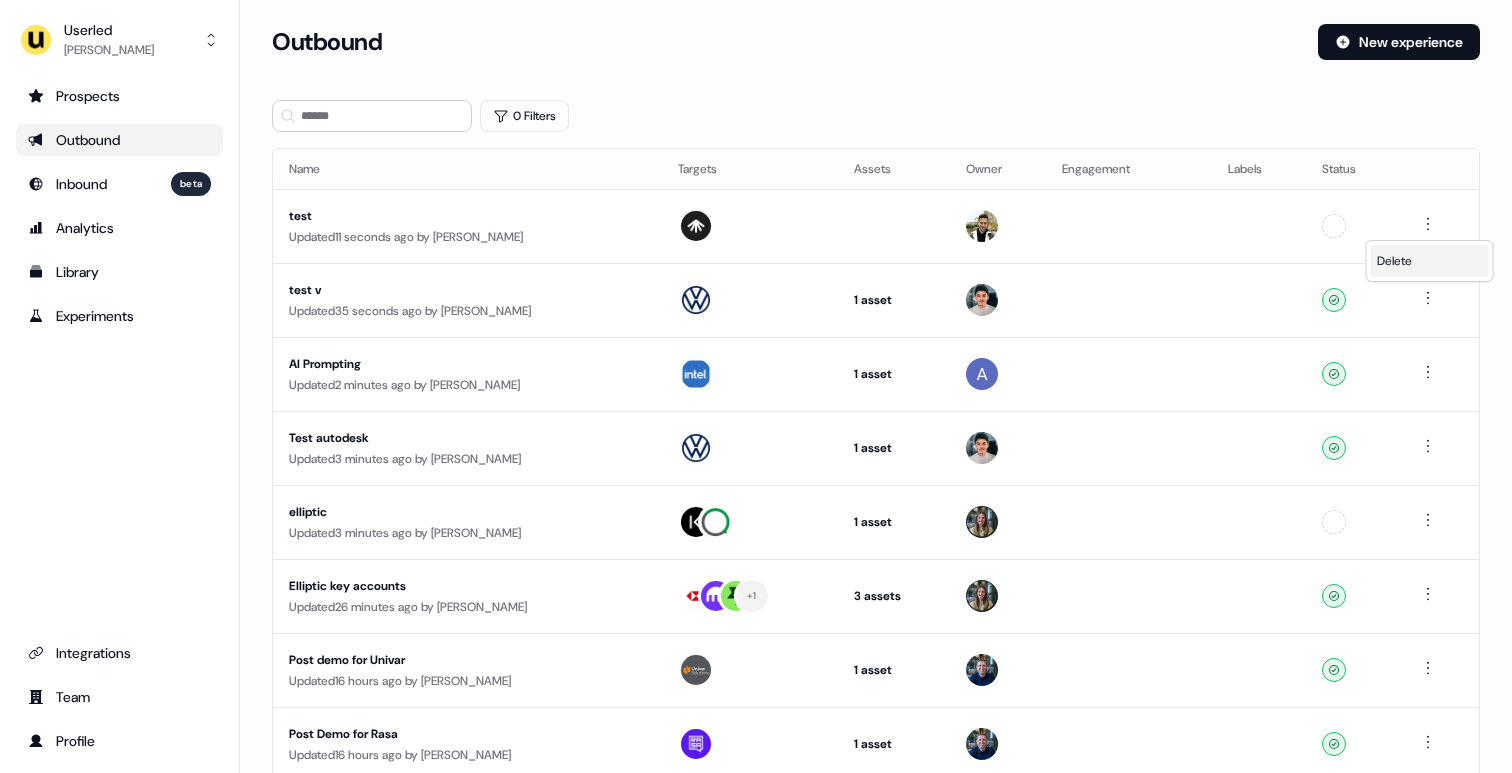 click on "Delete" at bounding box center [1430, 261] 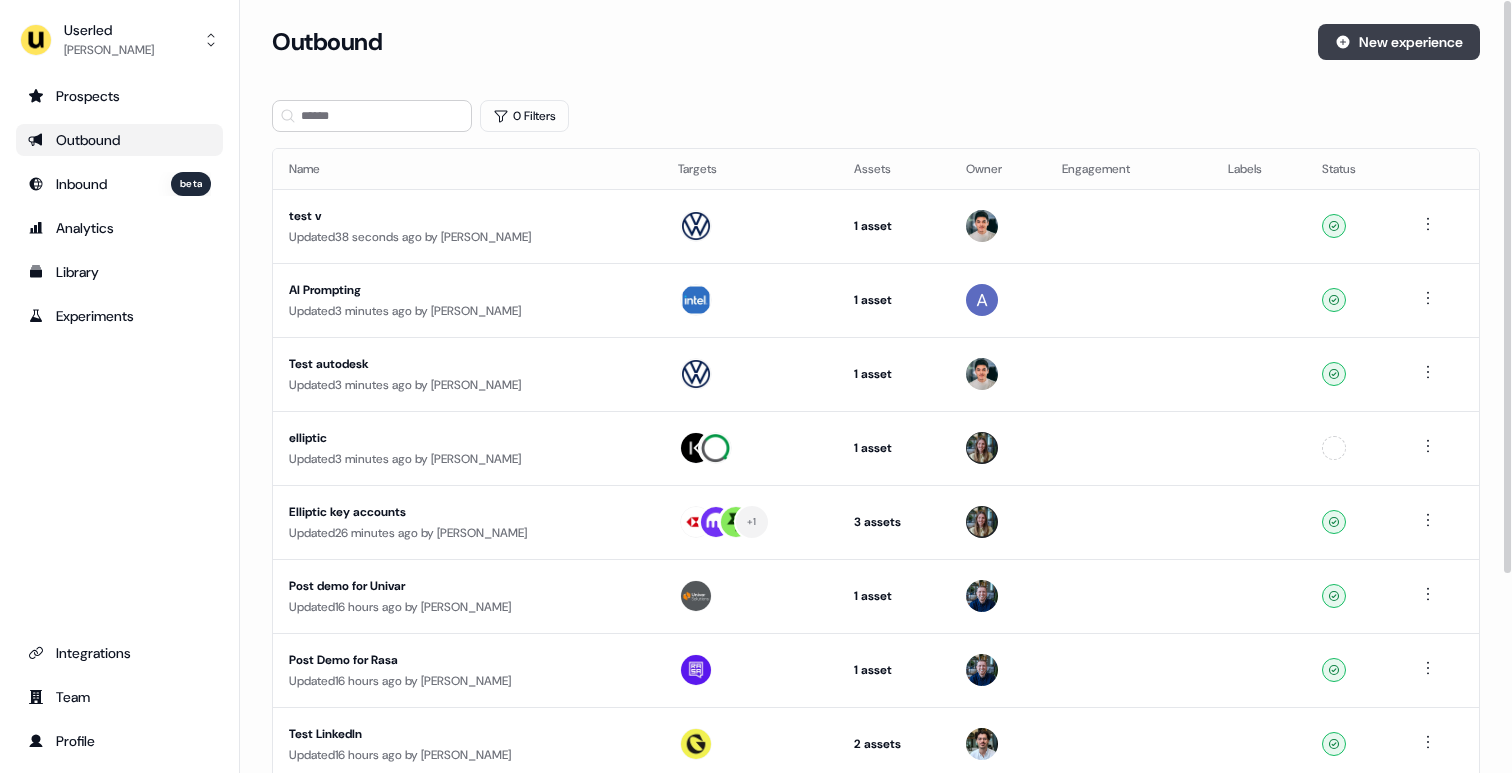 click on "New experience" at bounding box center (1399, 42) 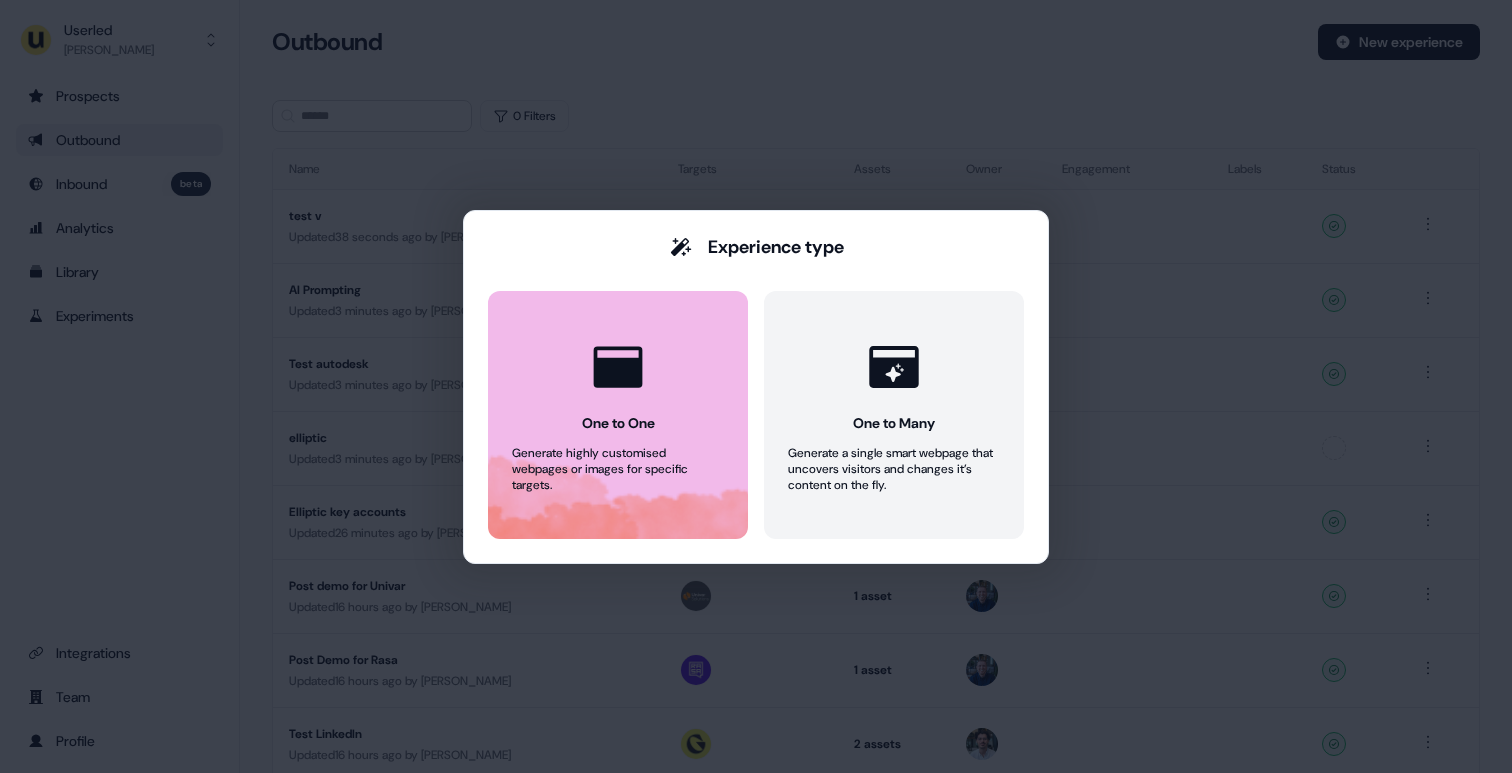 click 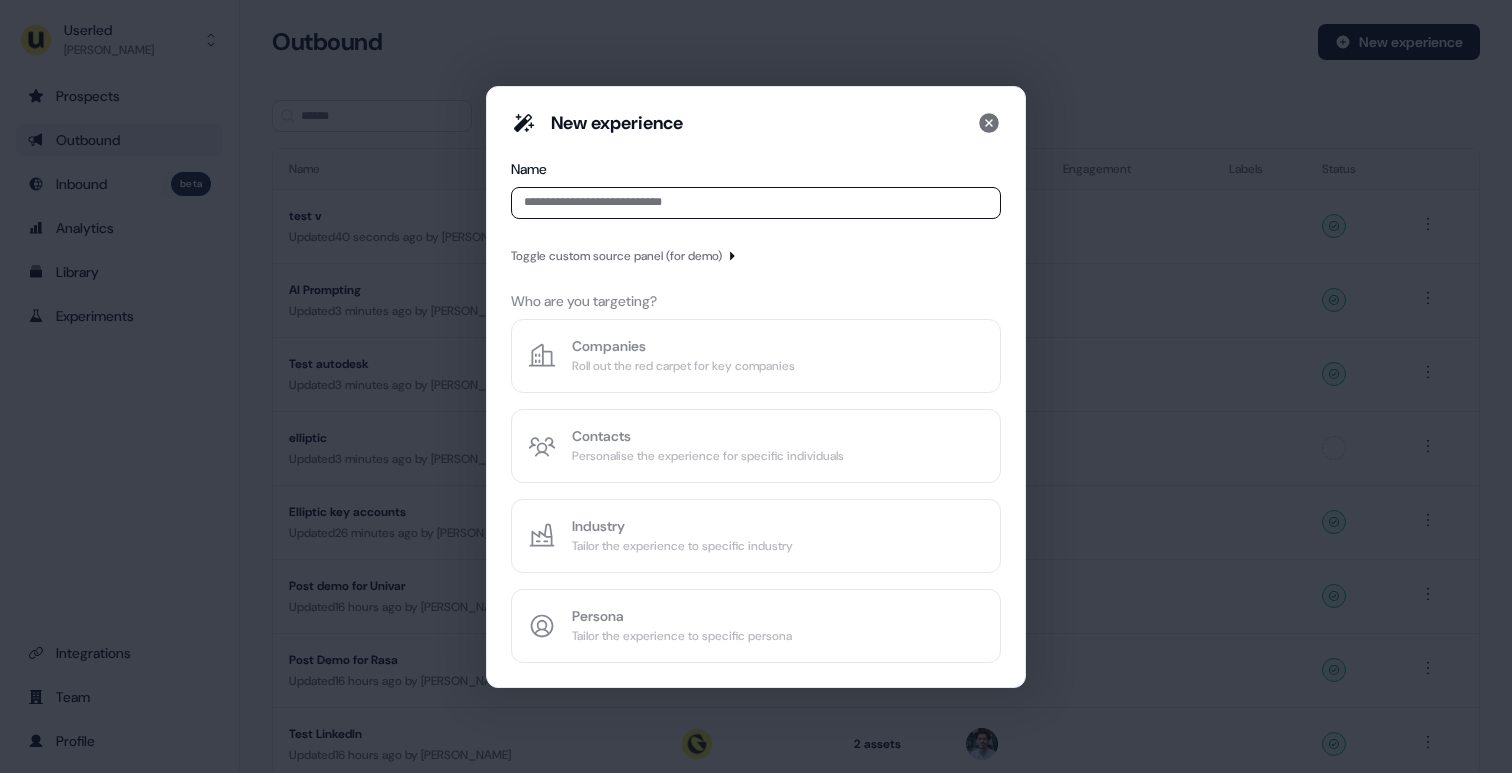 click at bounding box center [756, 203] 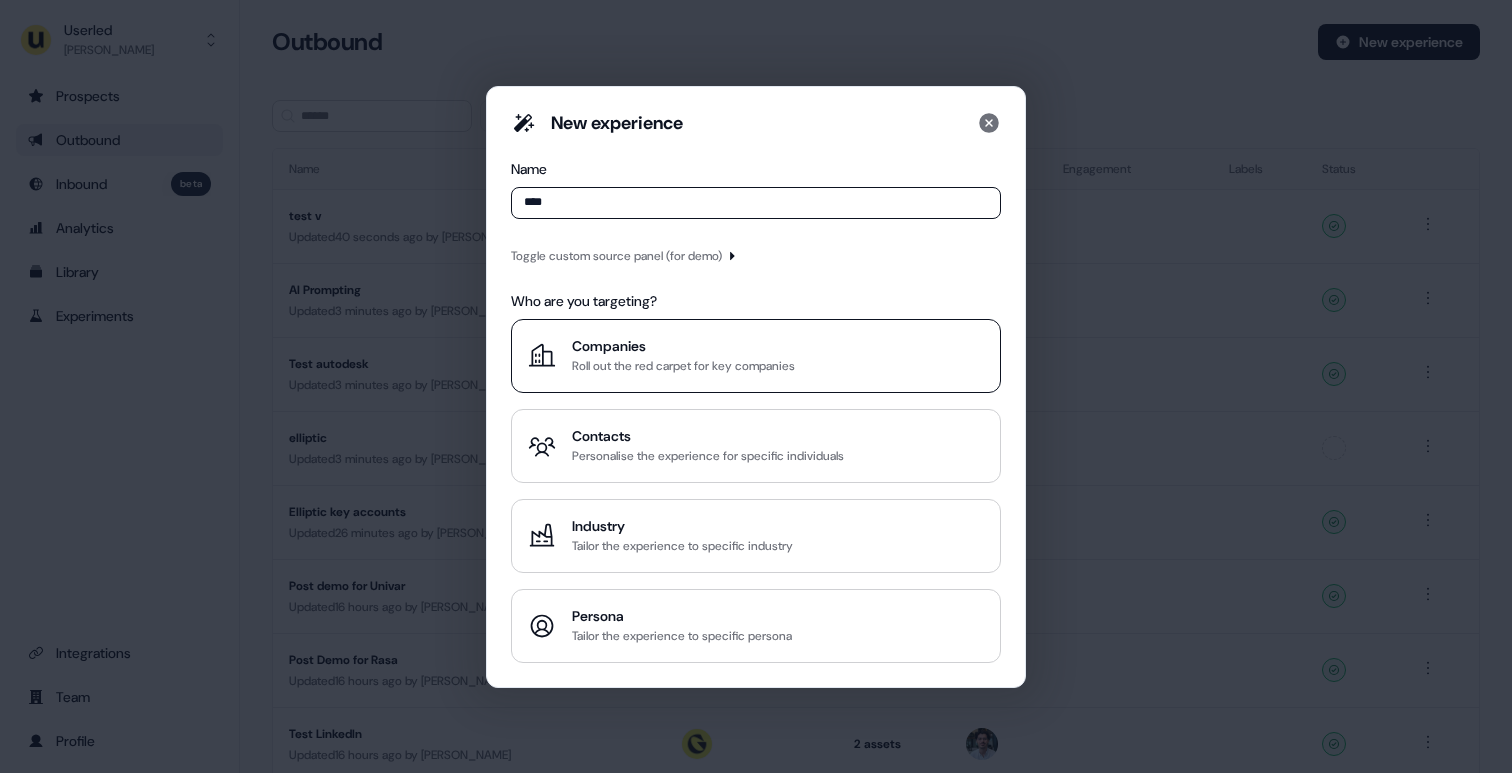 type on "****" 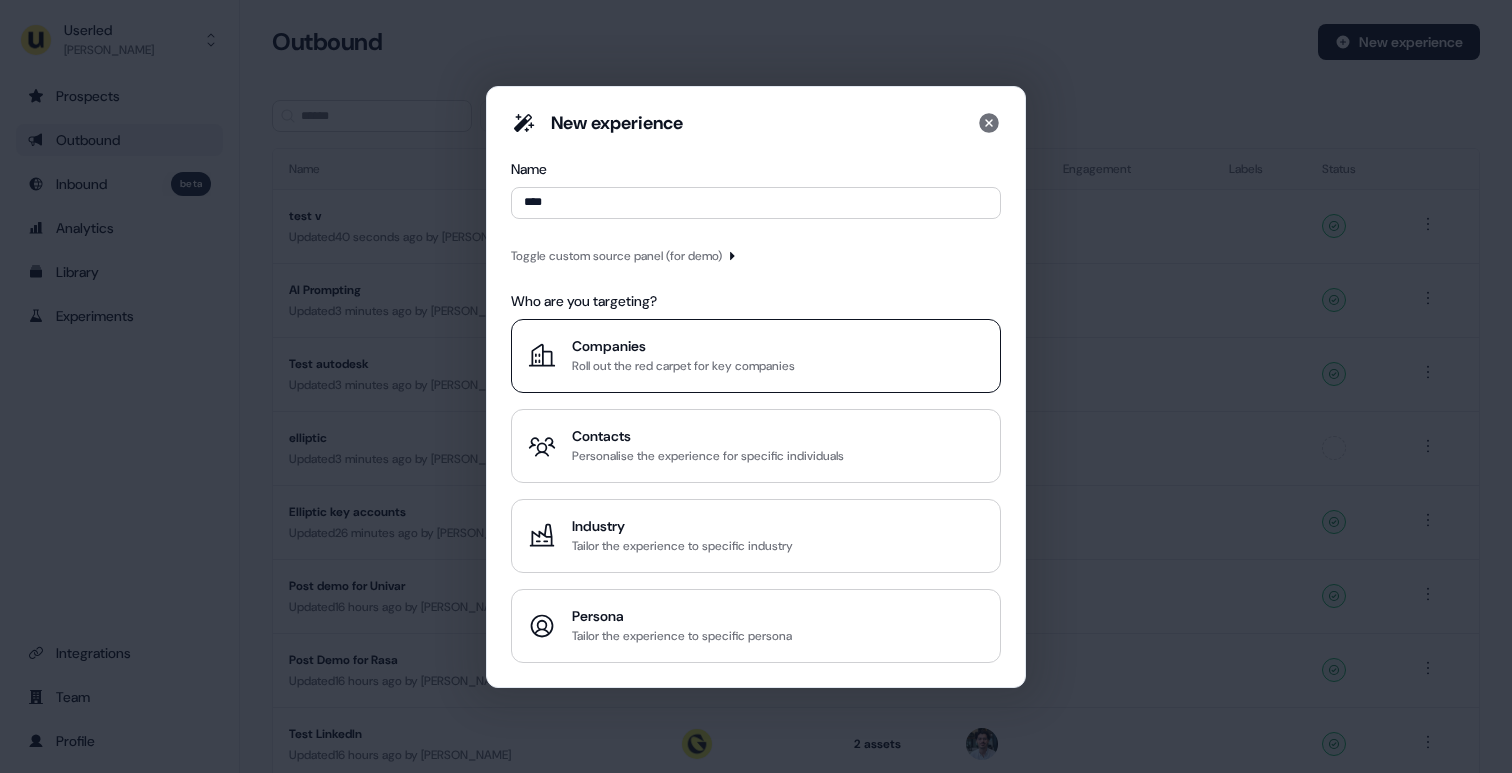 click on "Roll out the red carpet for key companies" at bounding box center (683, 366) 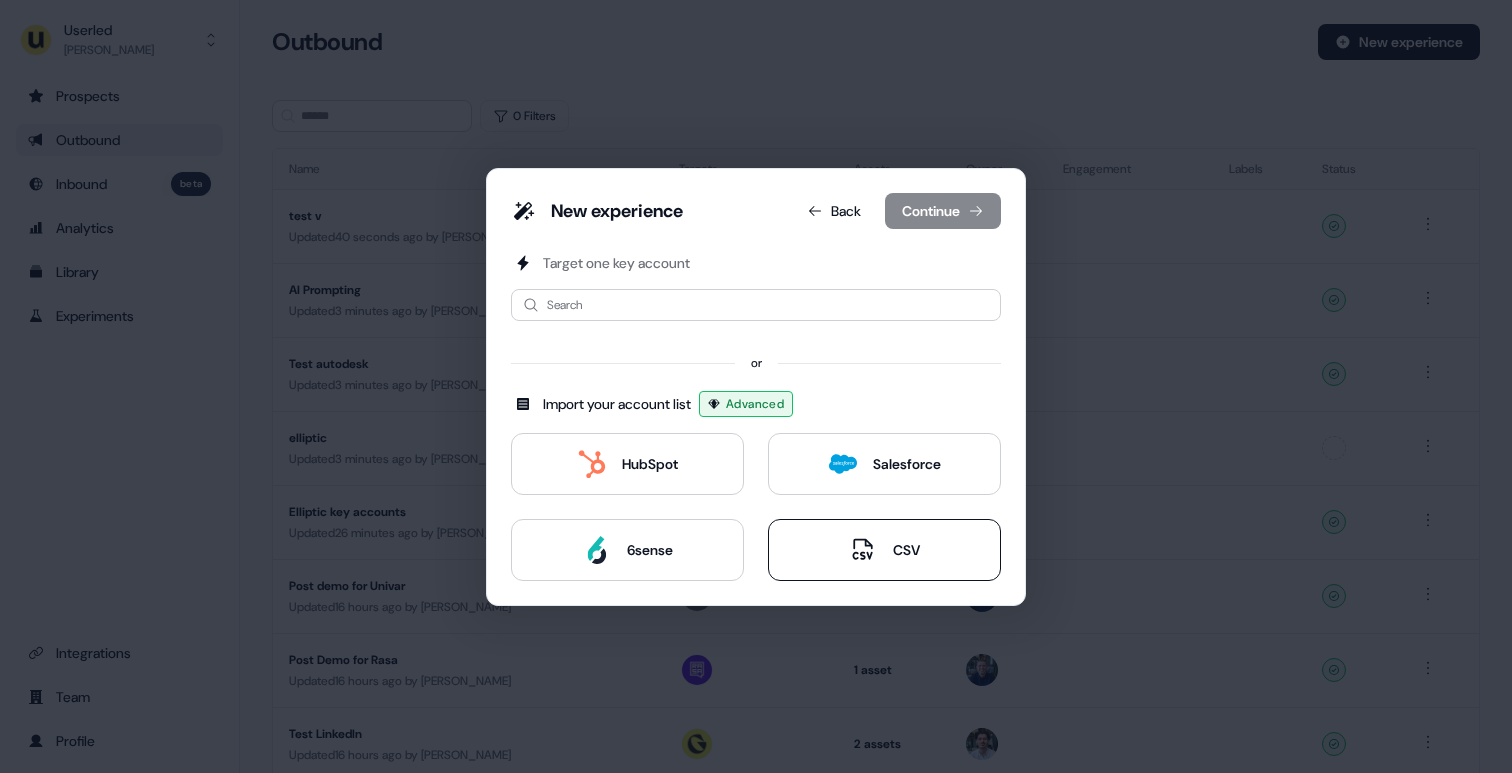 click on "CSV" at bounding box center (884, 550) 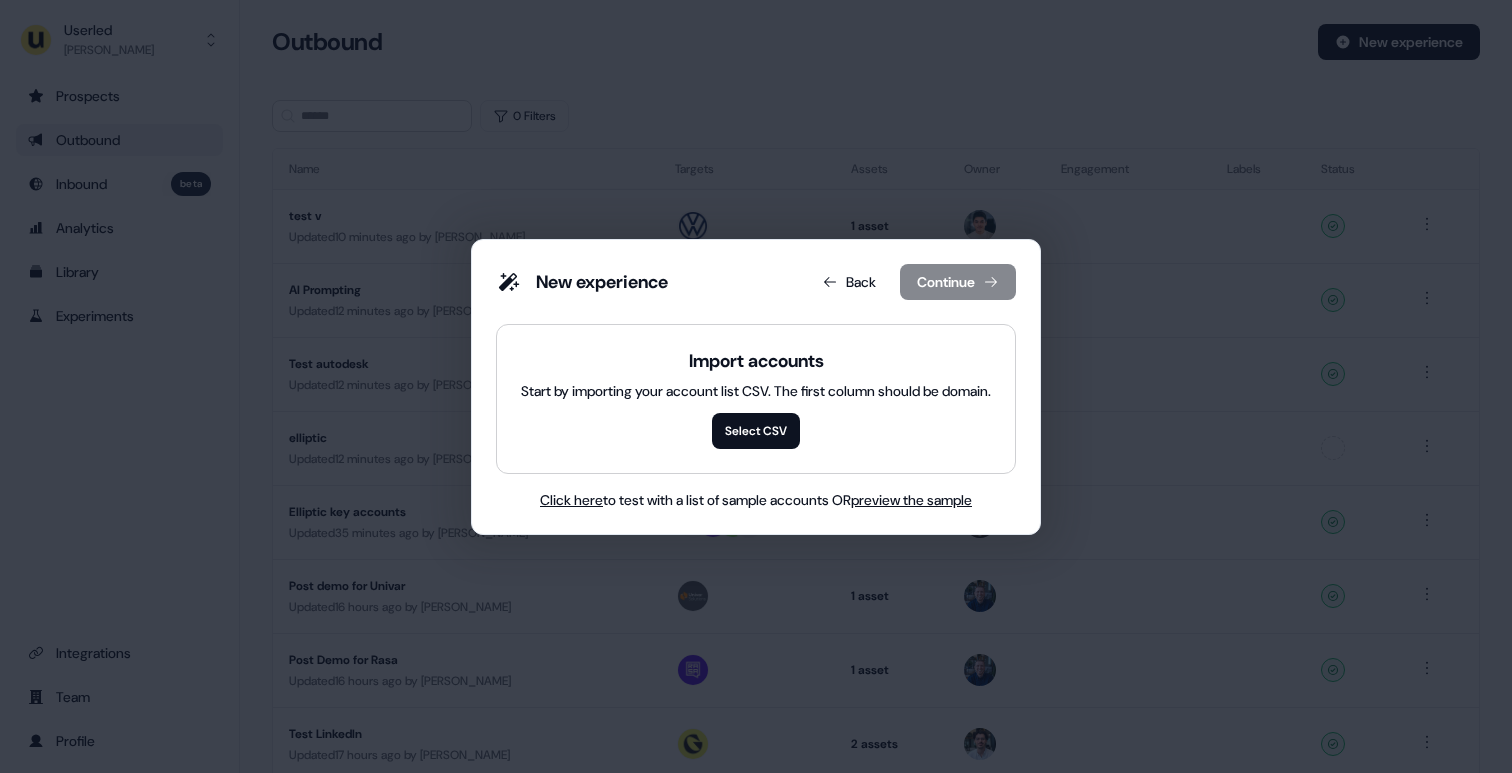 click on "Click here" at bounding box center [571, 500] 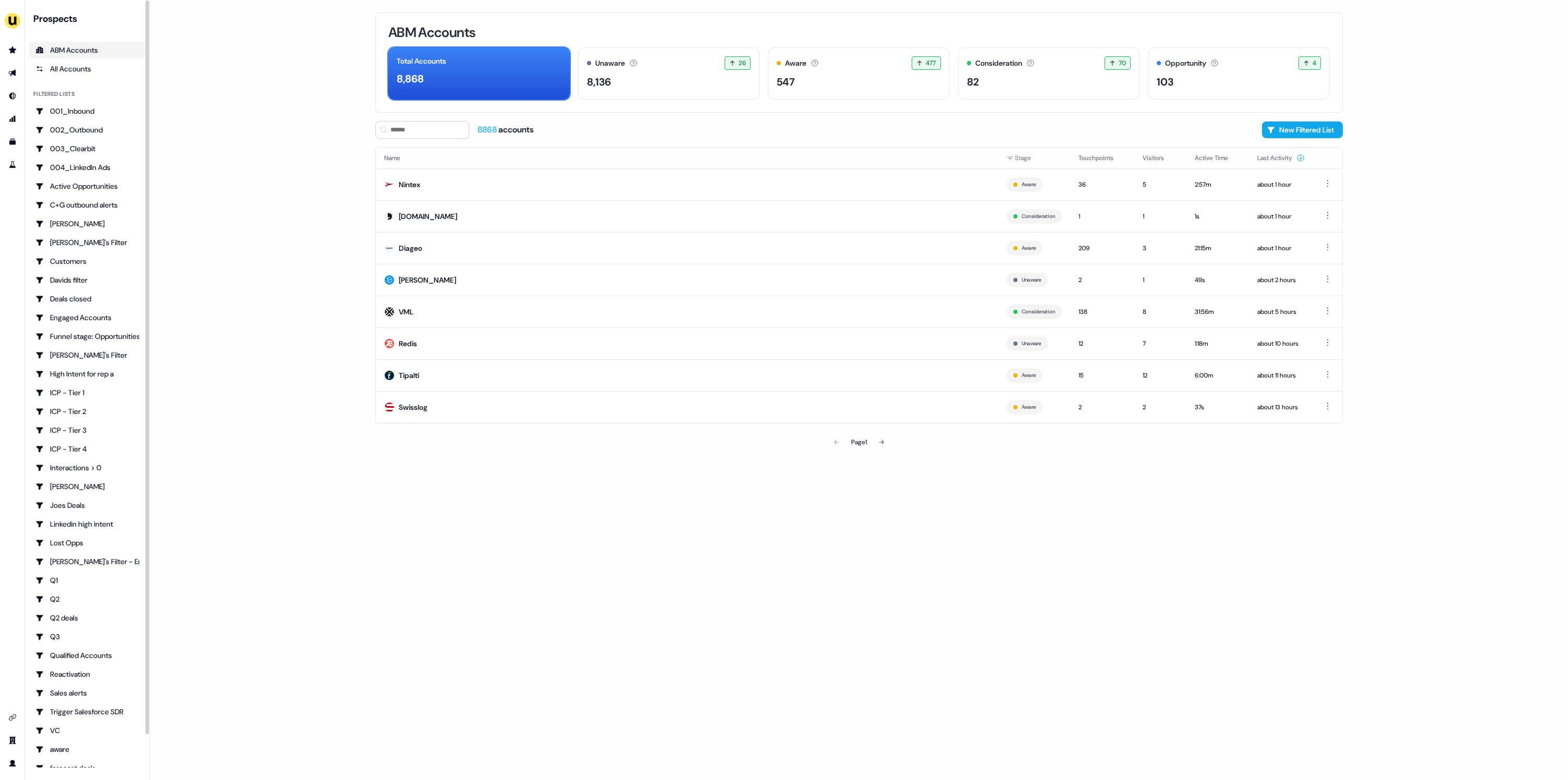 scroll, scrollTop: 0, scrollLeft: 0, axis: both 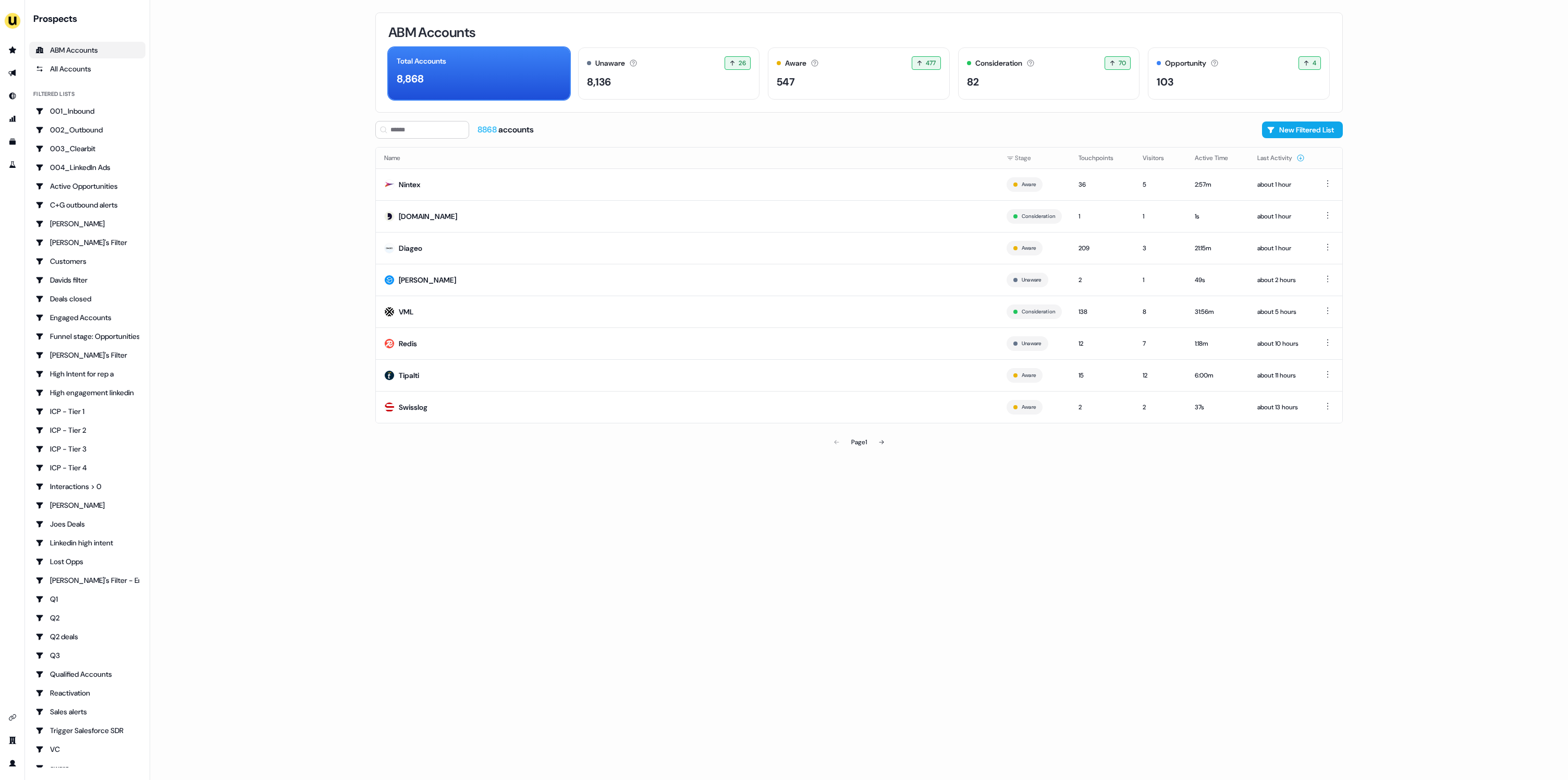 click on "ABM Accounts Total Accounts 8,868 Unaware The default stage all accounts start in.  26 26 accounts entered the Unaware funnel stage in the last 30 days 8,136 Aware Accounts with 5+ minutes of usage or significant LinkedIn ad engagement!  477 477 accounts entered the Aware funnel stage in the last 30 days 547 Consideration Accounts with 25+ minutes of usage and 2+ visitors in the last 60 days, or a meeting booked in the last 30 days.  70 70 accounts entered the Consideration funnel stage in the last 30 days 82 Opportunity Accounts that have an opportunity which hasn't closed yet.  4 4 accounts entered the Opportunity funnel stage in the last 30 days 103 8868   accounts New Filtered List Name Stage Touchpoints Visitors Active Time Last Activity Nintex Aware 36 5 2:57m about 1 hour trustditto.com Consideration 1 1 1s about 1 hour Diageo Aware 209 3 21:15m about 1 hour Stuart Unaware 2 1 49s about 2 hours VML Consideration 138 8 31:56m about 5 hours Redis Unaware 12 7 1:18m about 10 hours Tipalti Aware 15 12 2 2" at bounding box center (859, 390) 